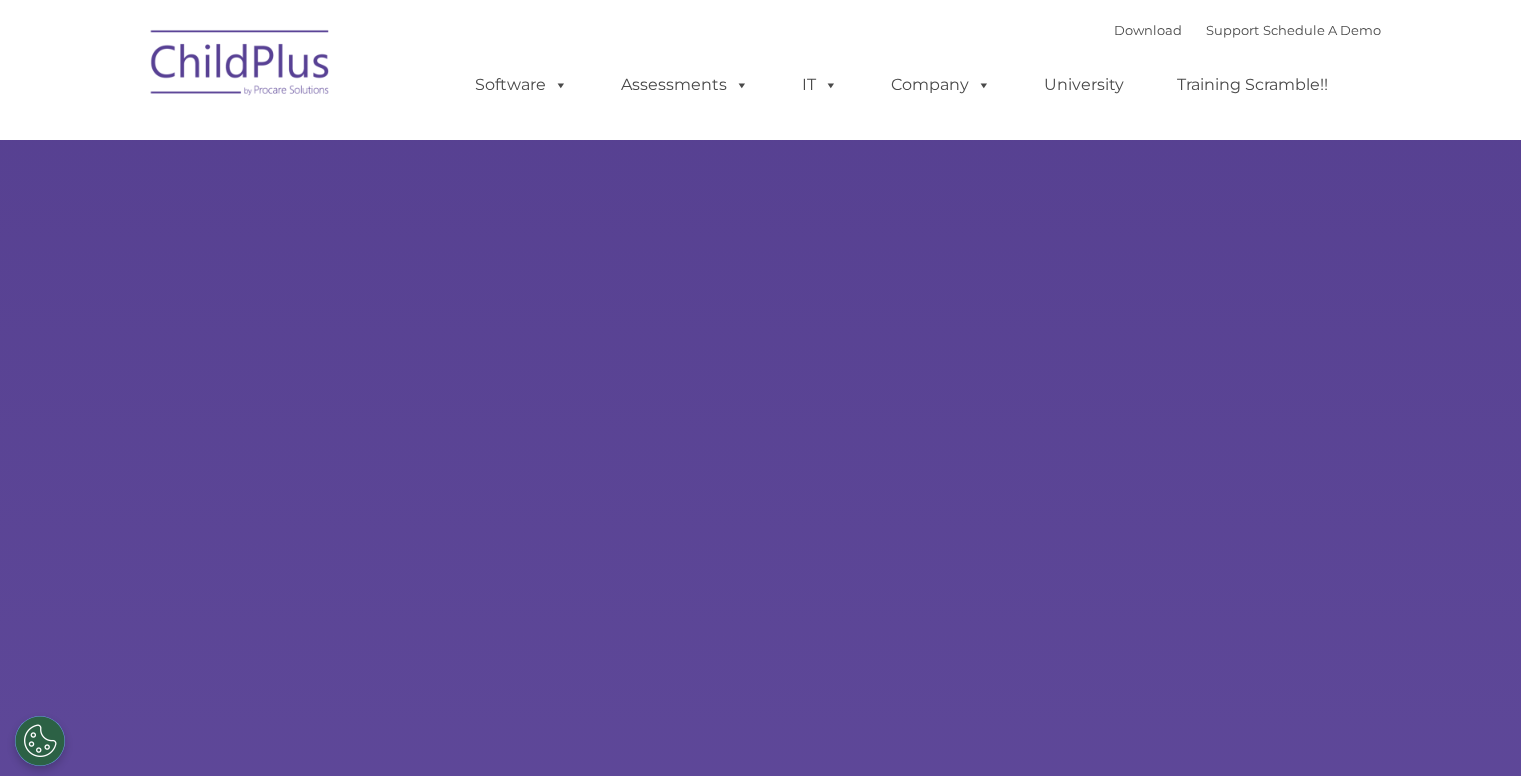 scroll, scrollTop: 0, scrollLeft: 0, axis: both 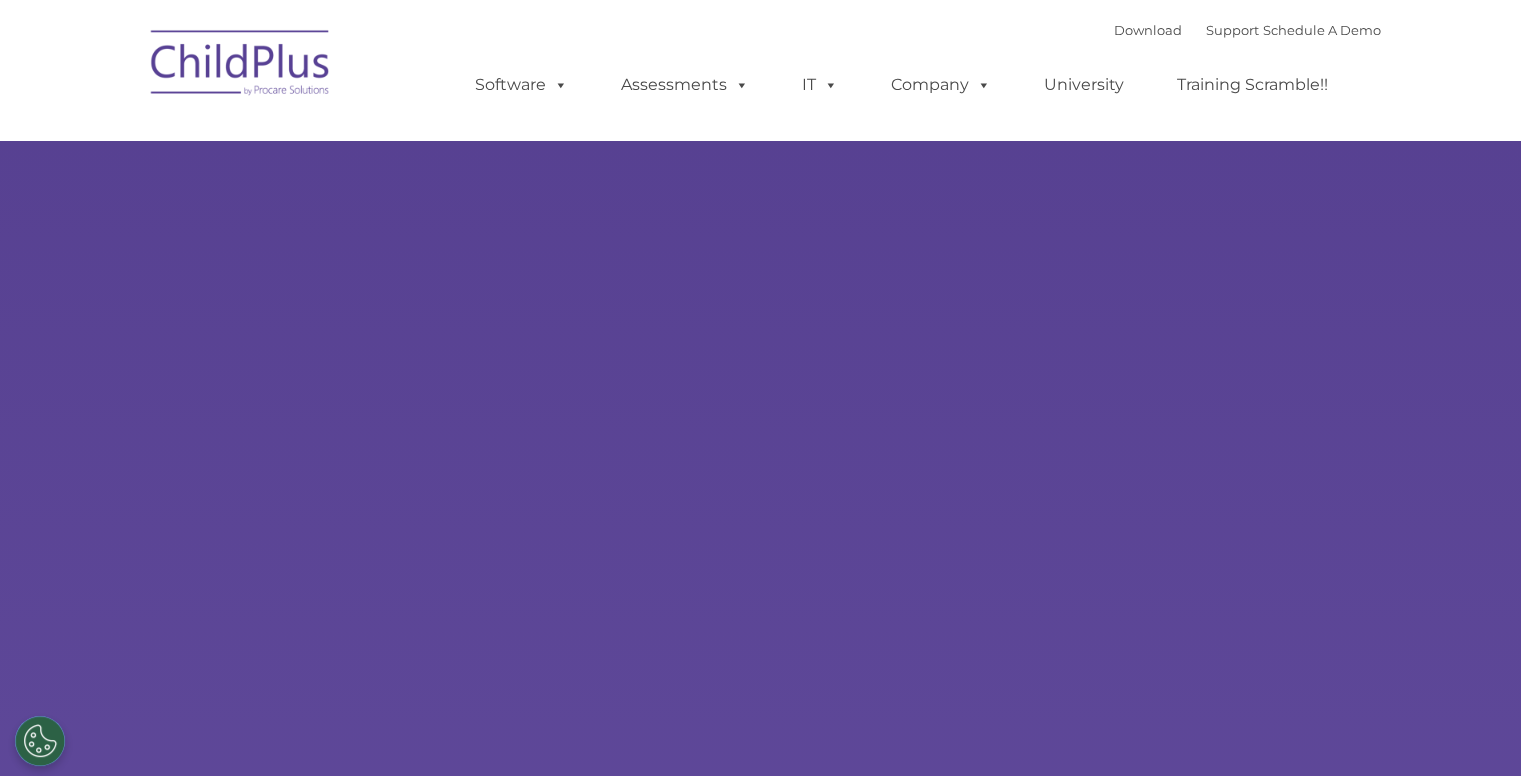 select on "MEDIUM" 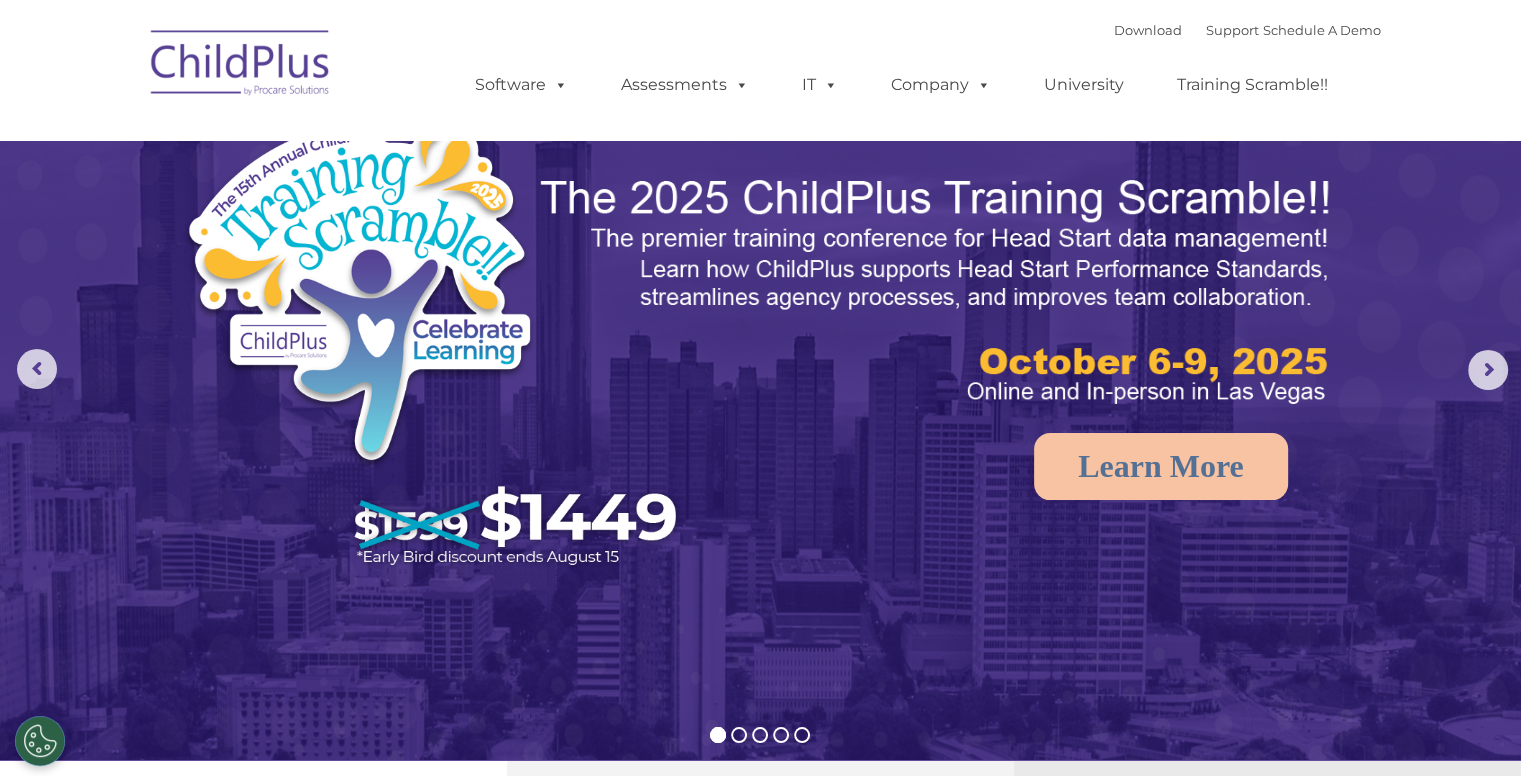 scroll, scrollTop: 0, scrollLeft: 0, axis: both 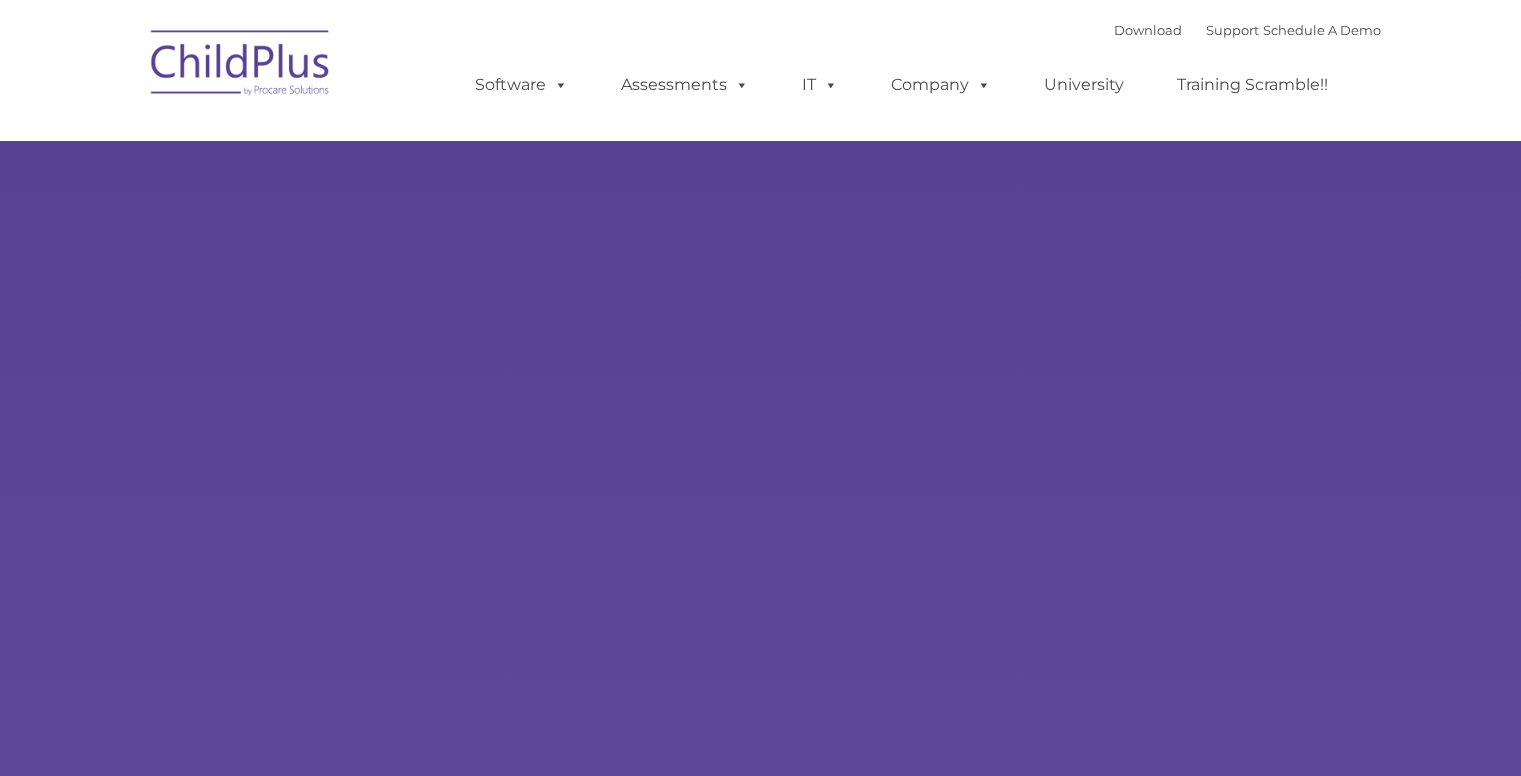 select on "MEDIUM" 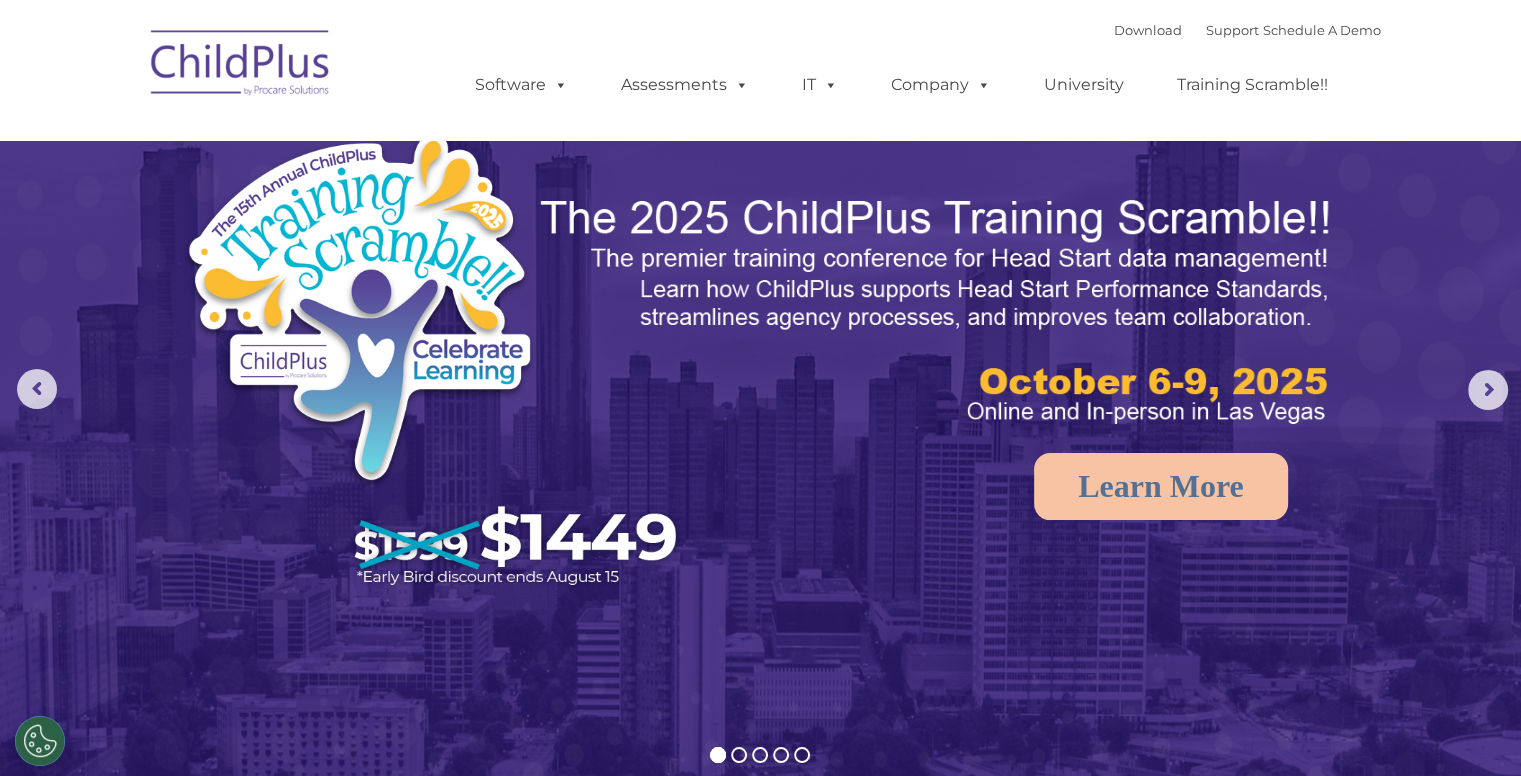 click at bounding box center [241, 66] 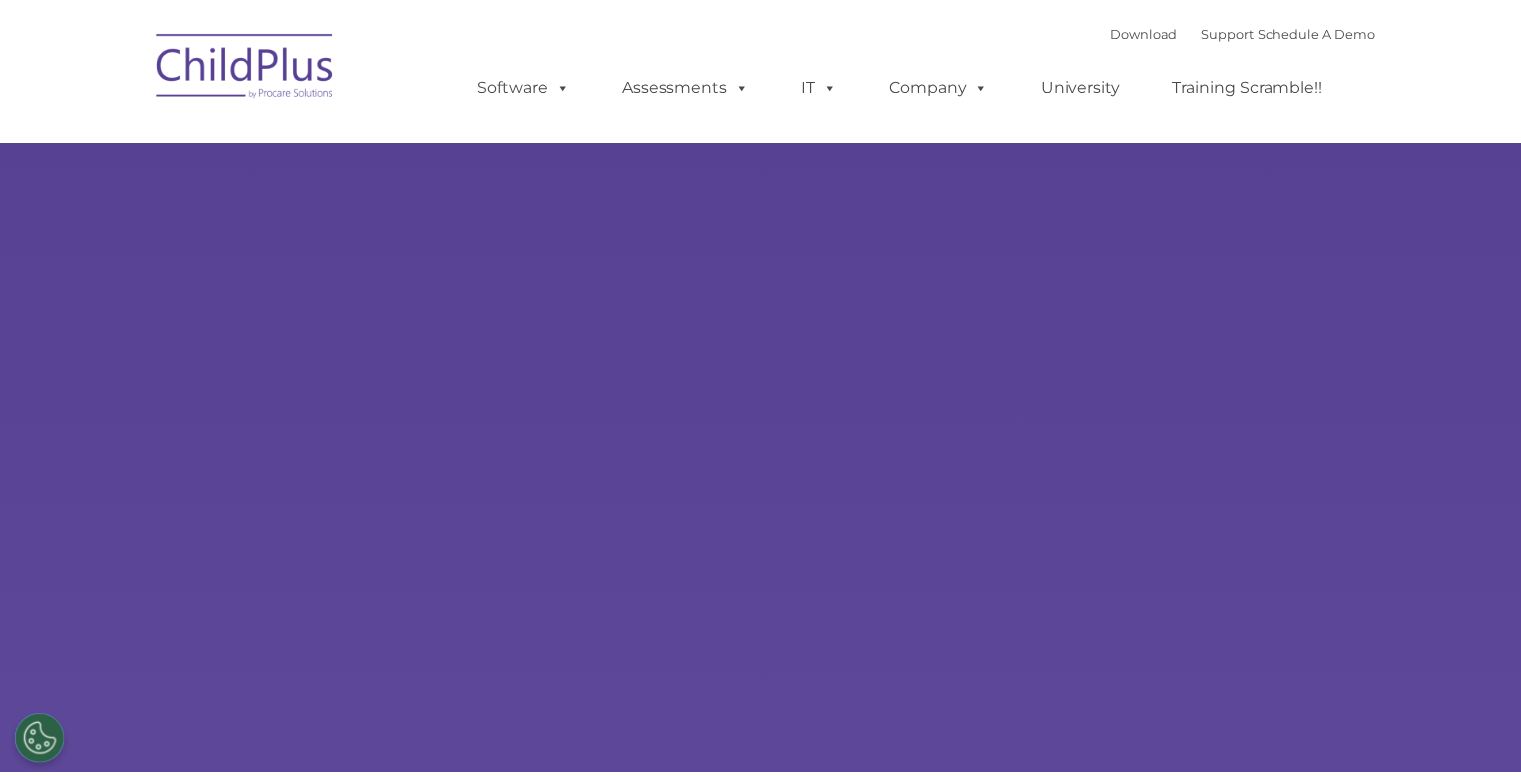 scroll, scrollTop: 0, scrollLeft: 0, axis: both 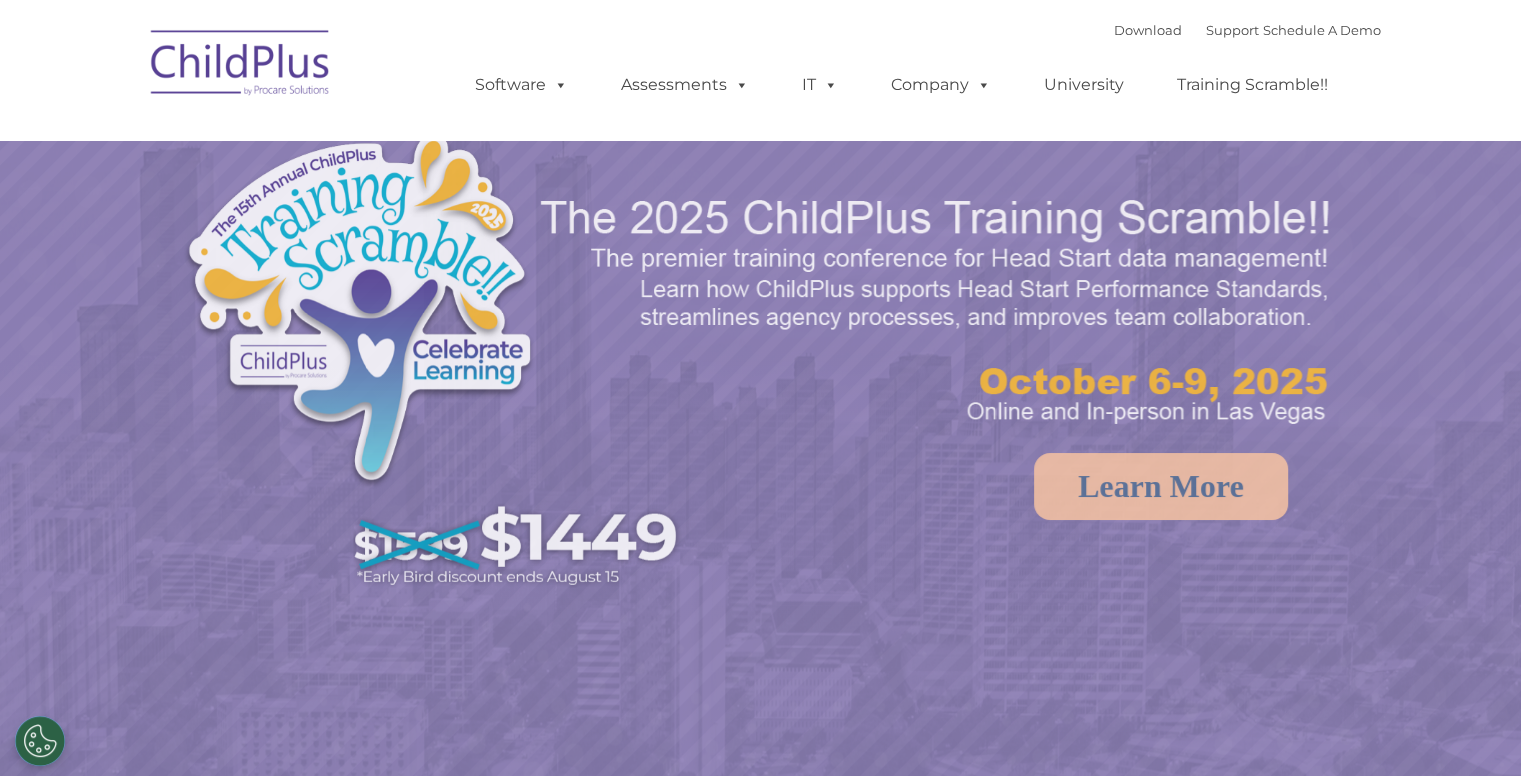 select on "MEDIUM" 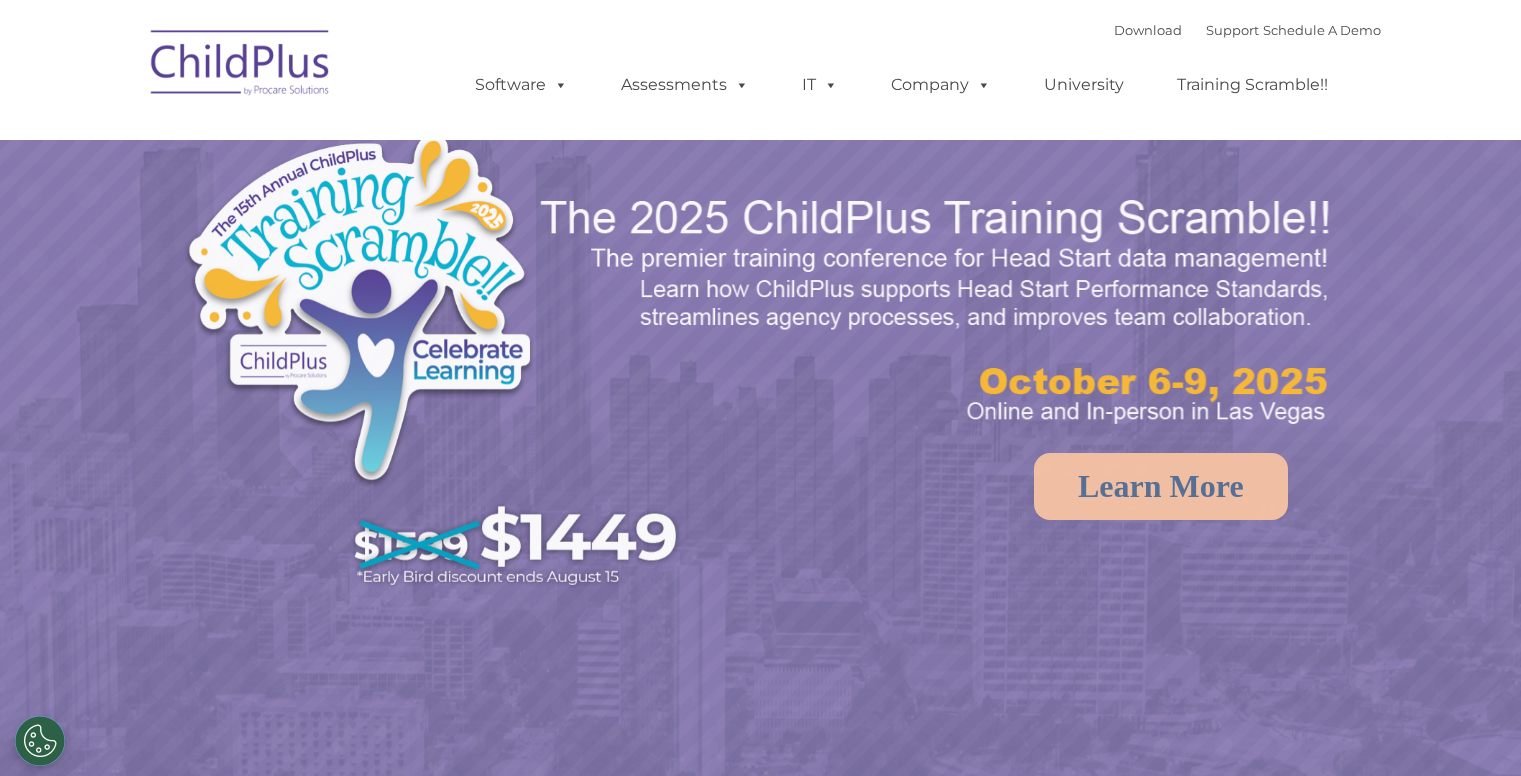 scroll, scrollTop: 0, scrollLeft: 0, axis: both 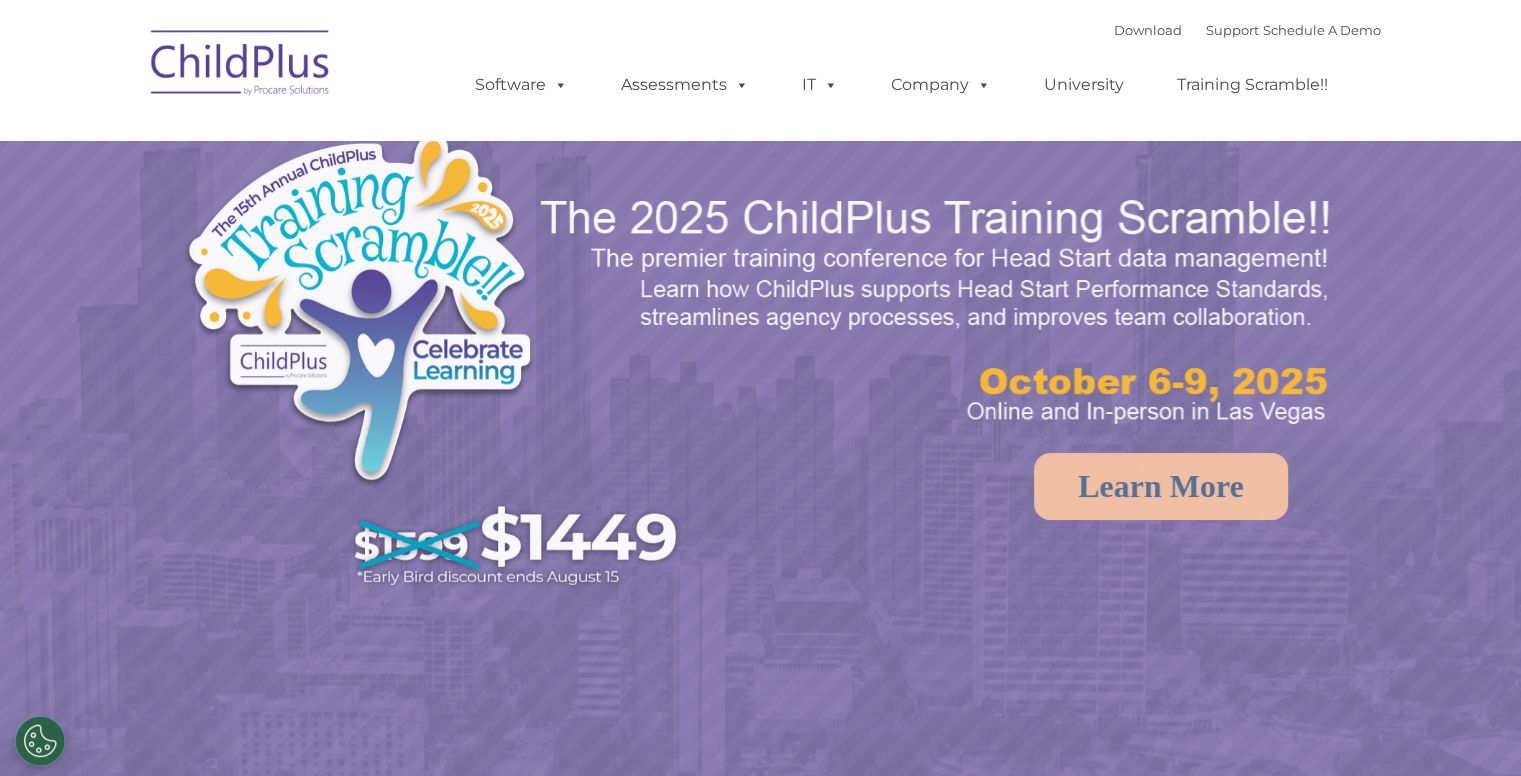 select on "MEDIUM" 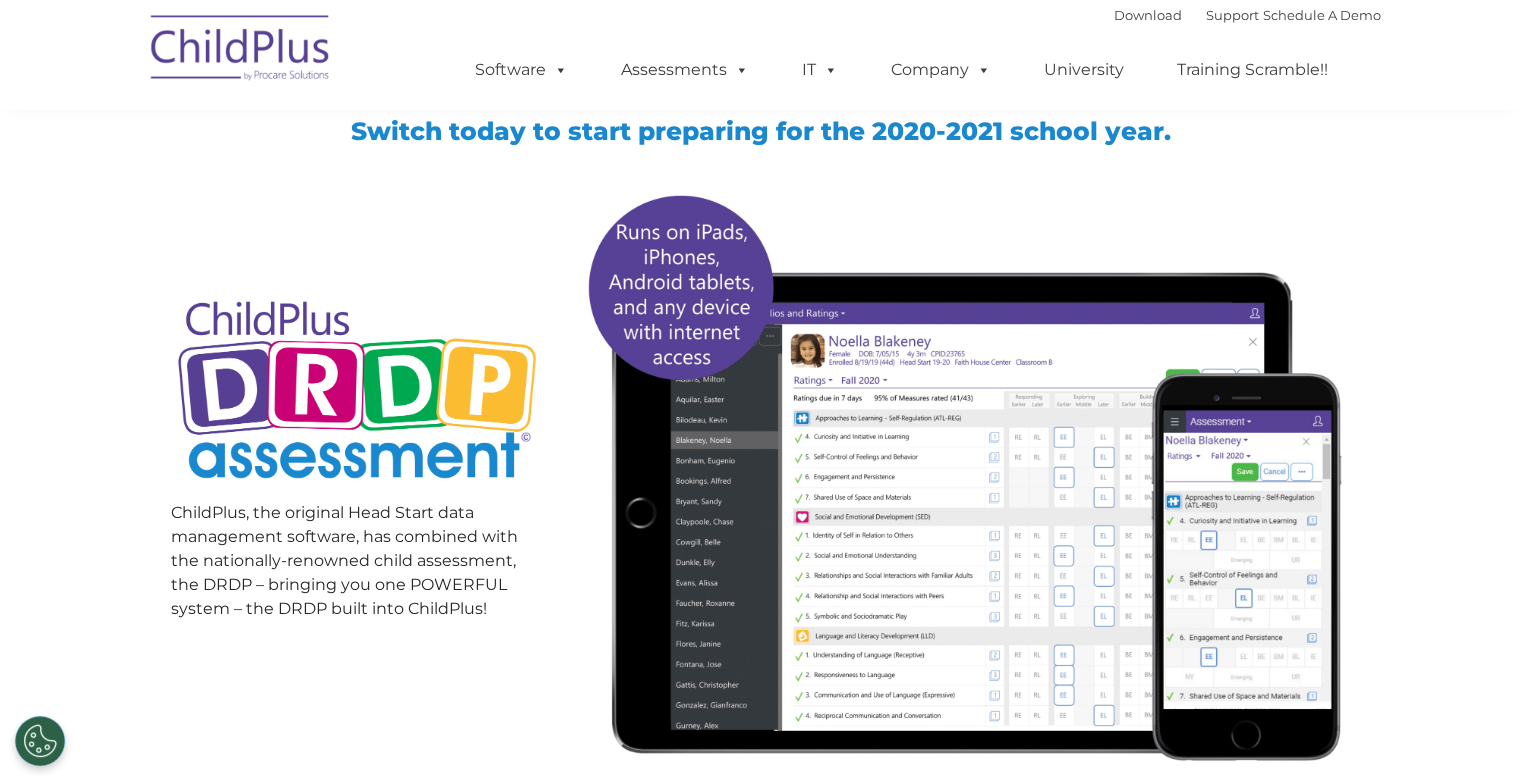 scroll, scrollTop: 0, scrollLeft: 0, axis: both 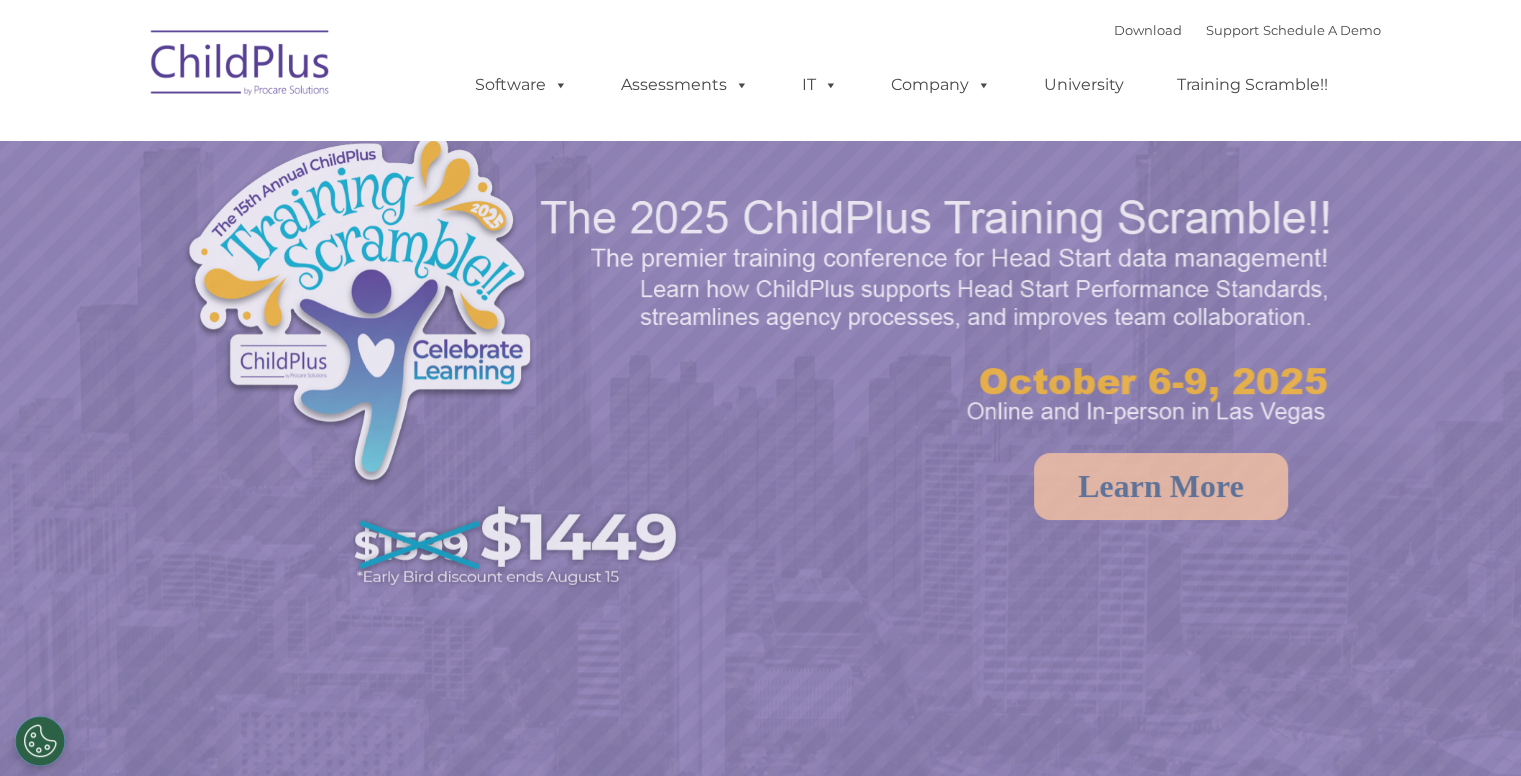 select on "MEDIUM" 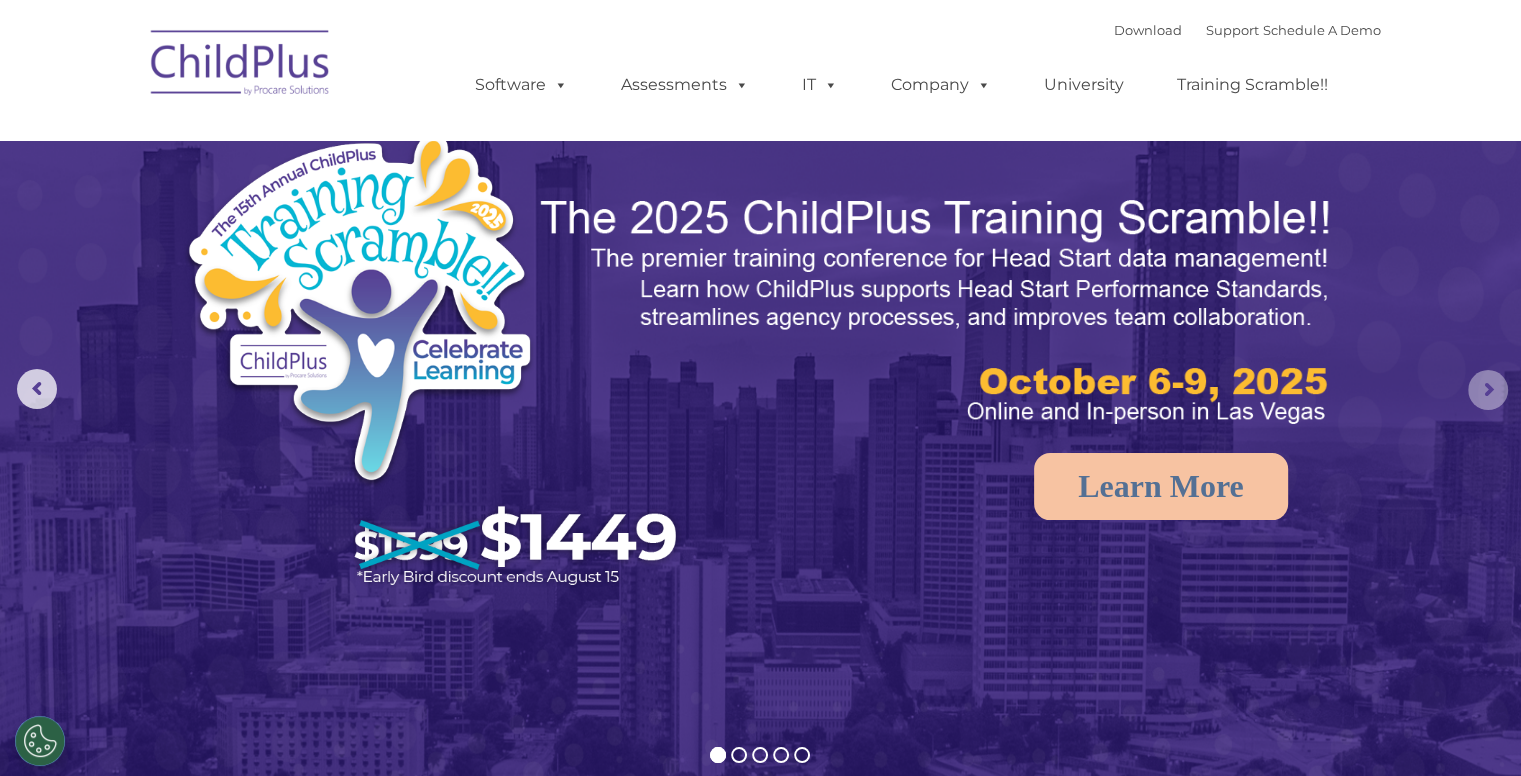 click 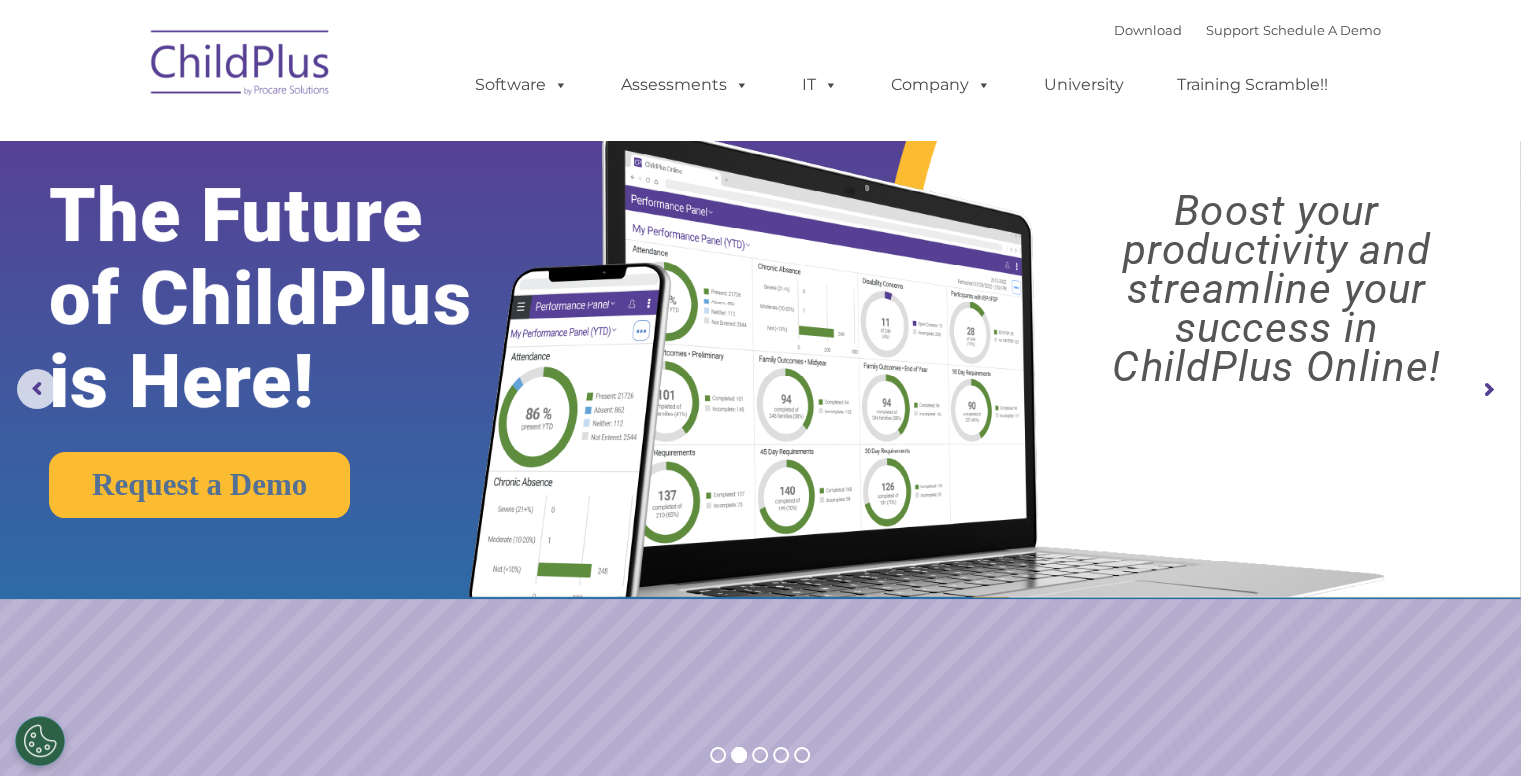 click 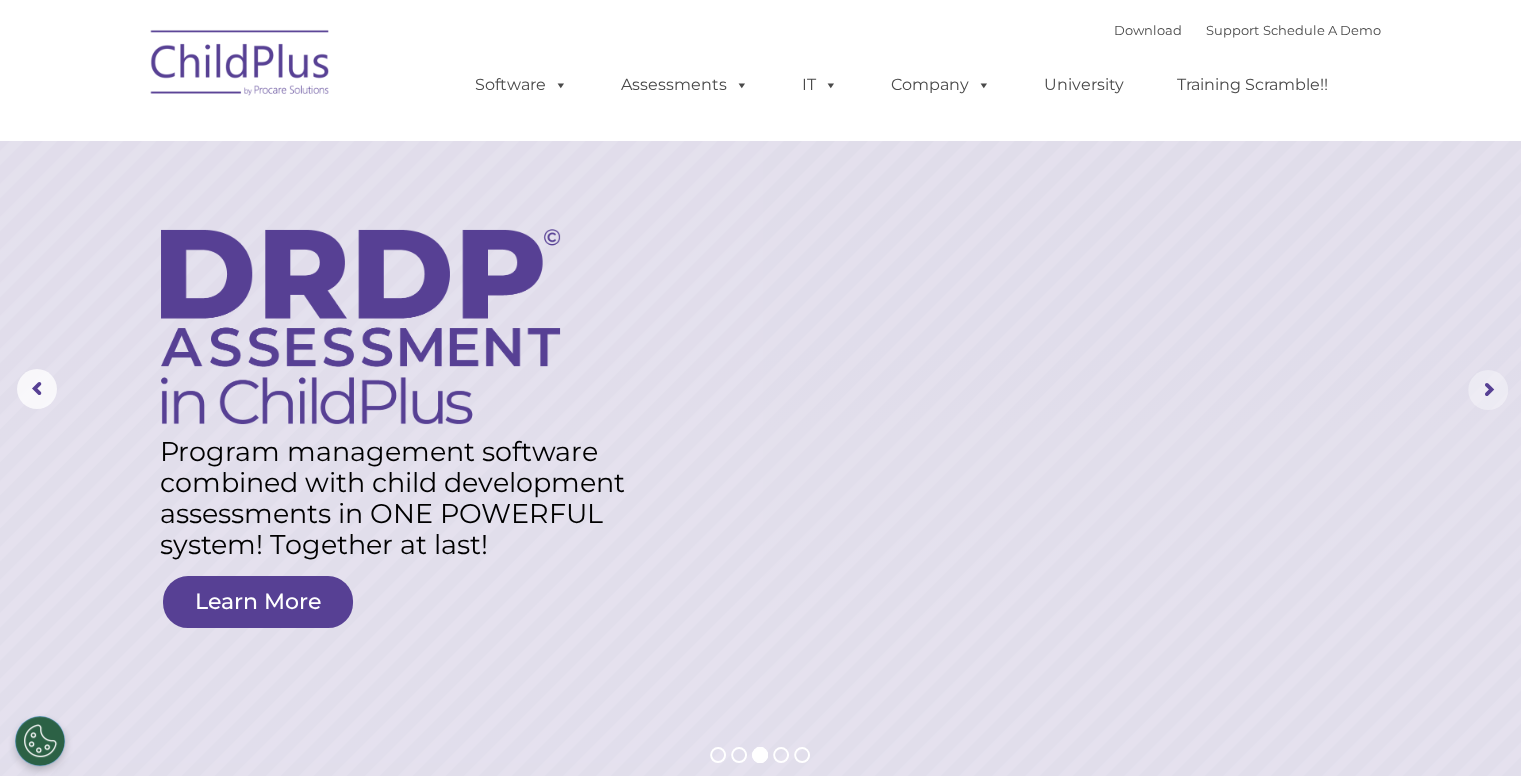 click 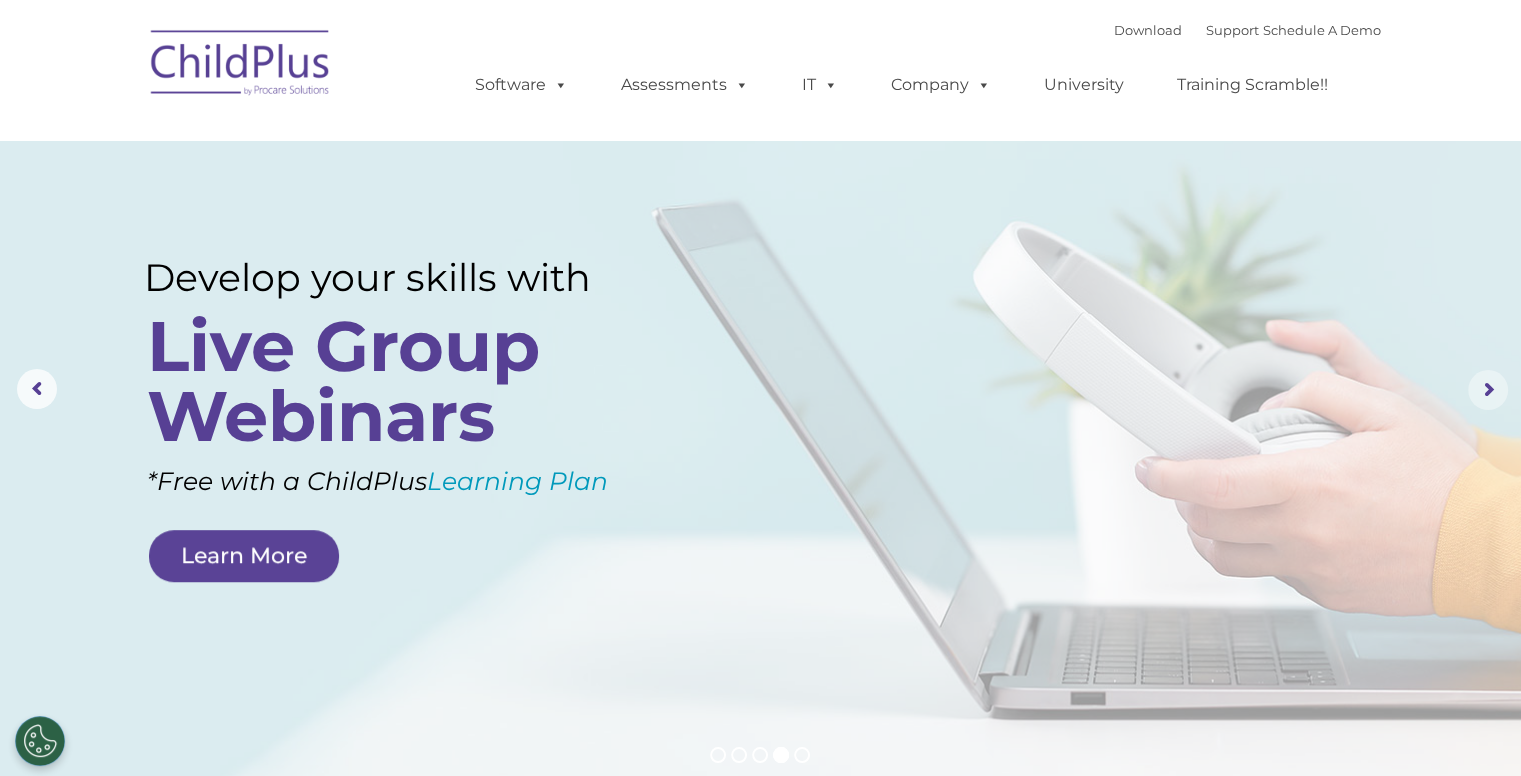 click 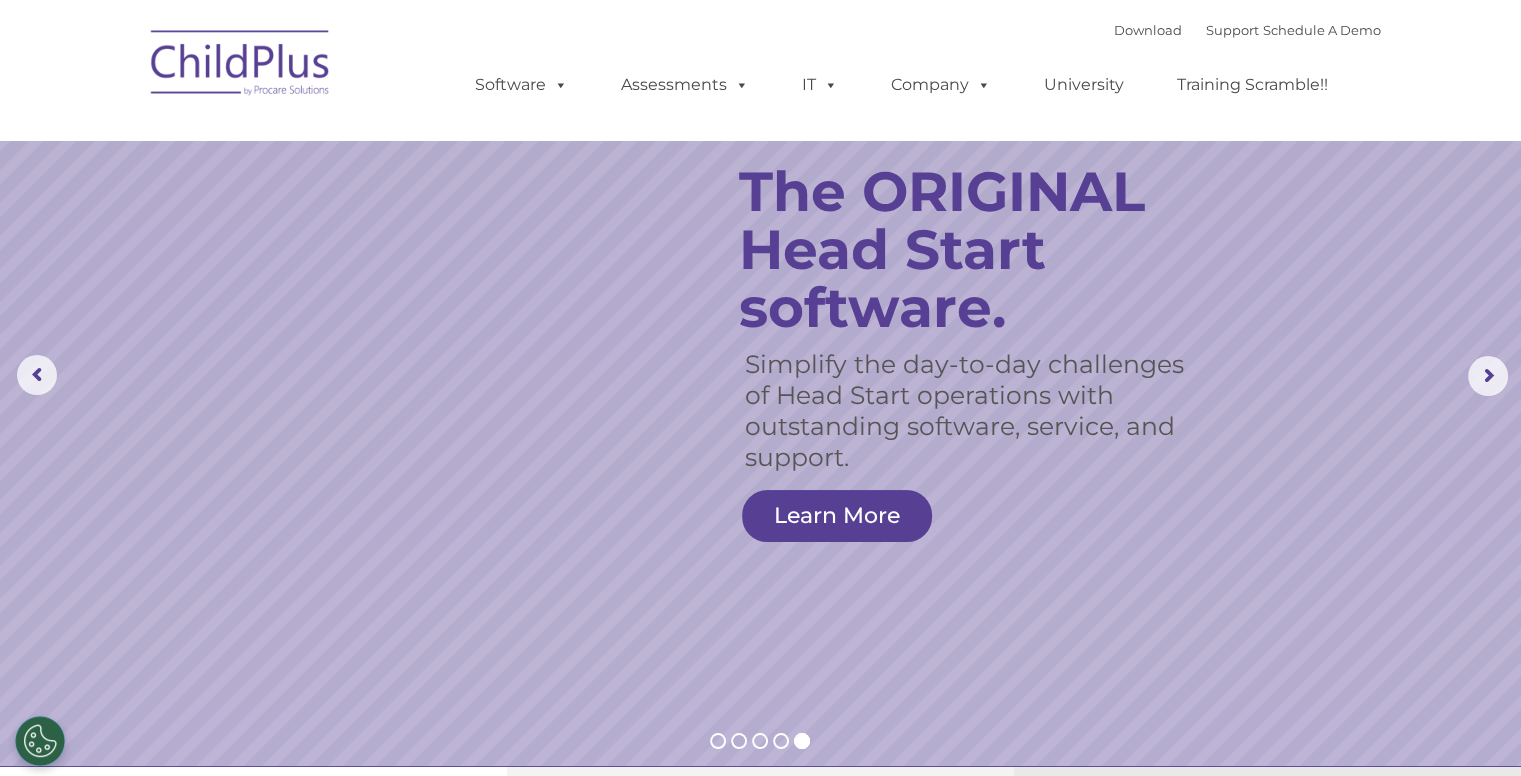scroll, scrollTop: 0, scrollLeft: 0, axis: both 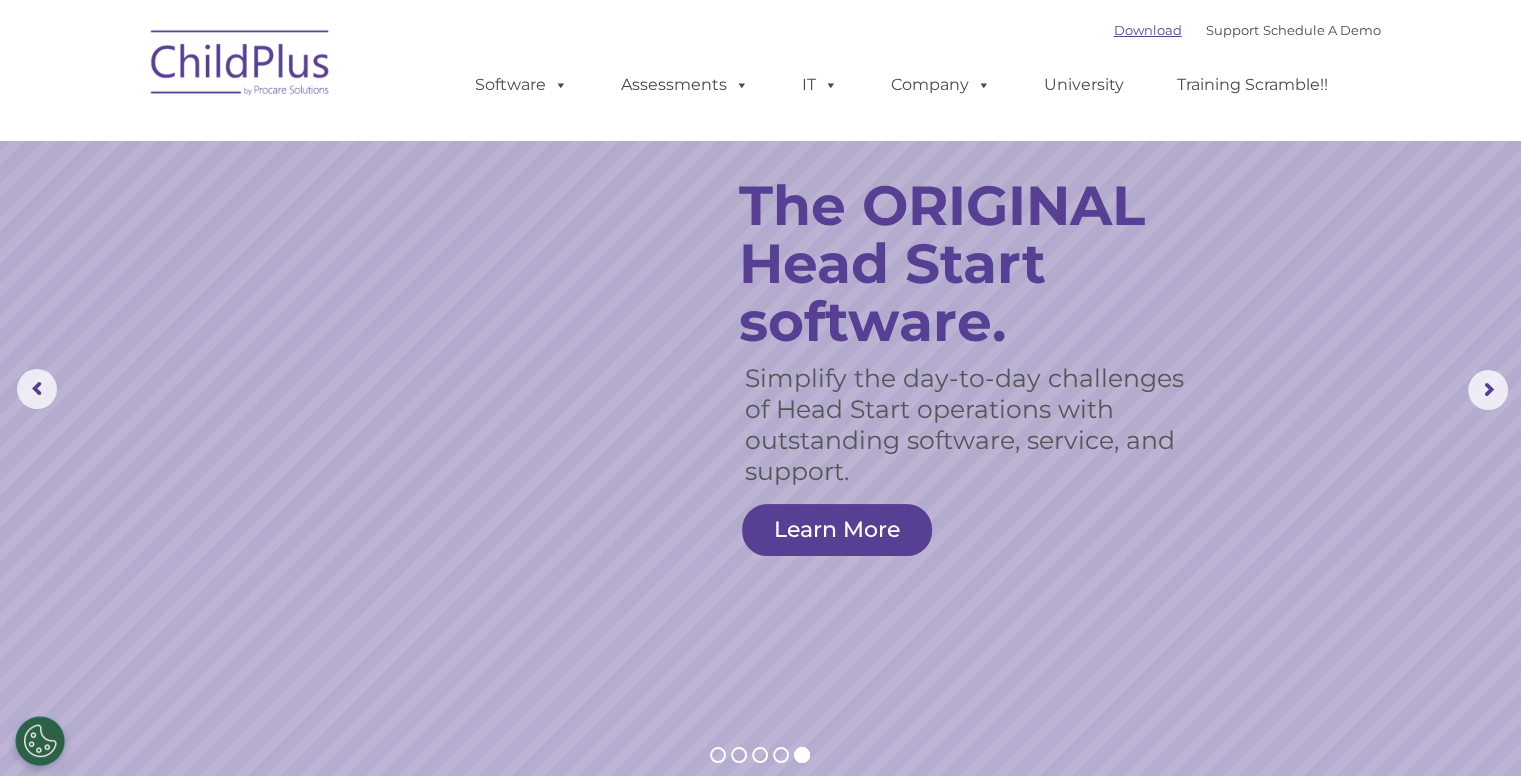 click on "Download" at bounding box center (1148, 30) 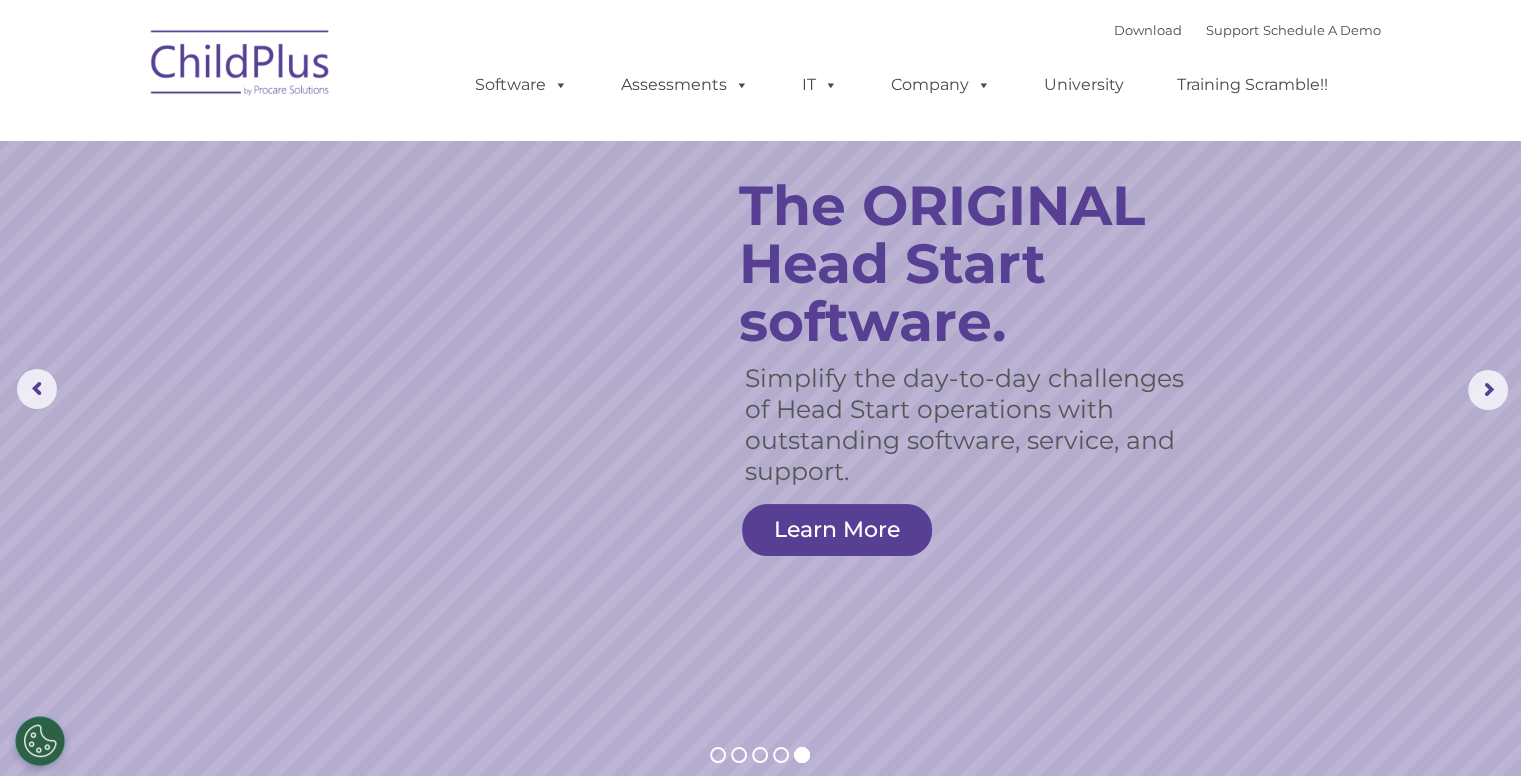 click at bounding box center [241, 66] 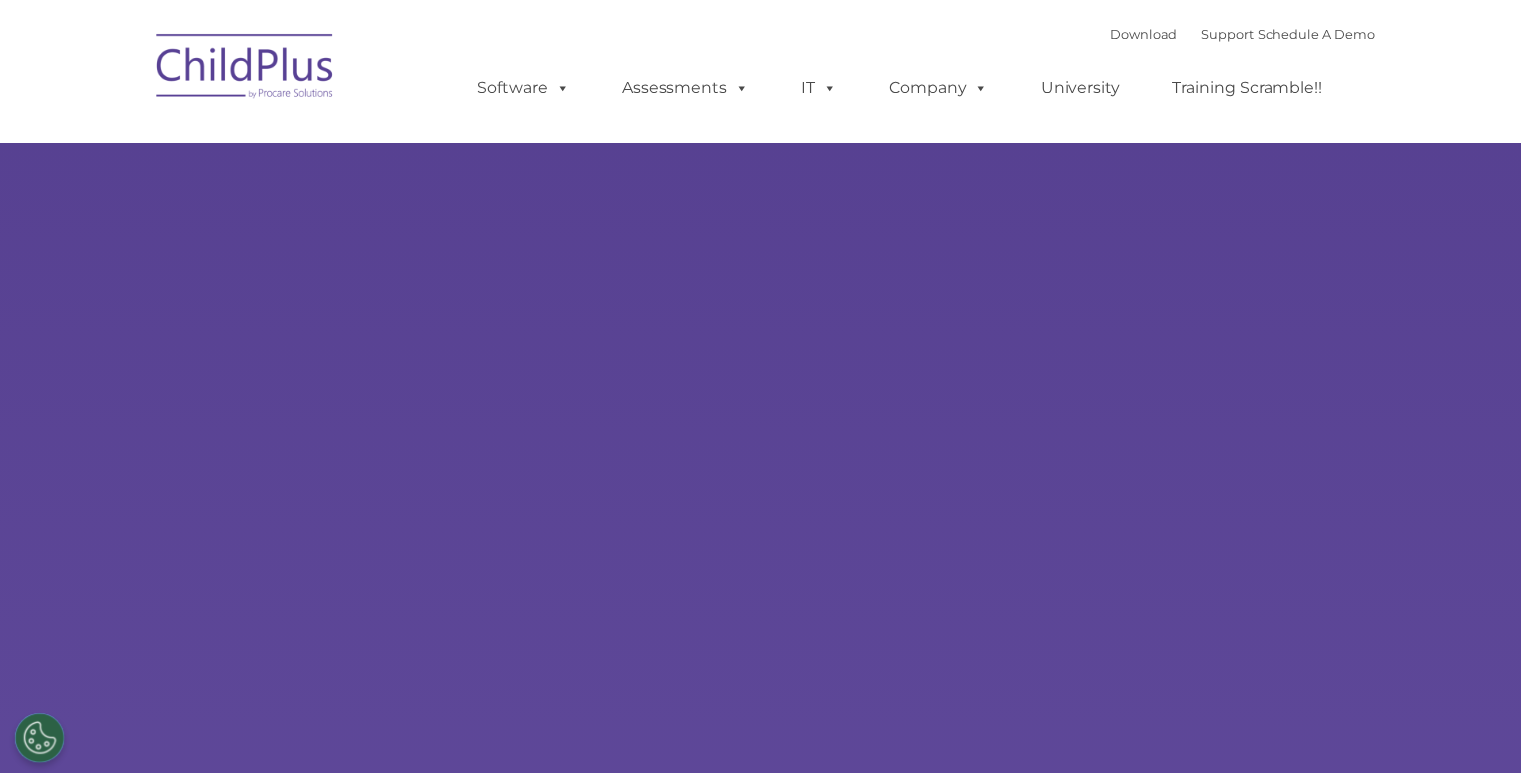 scroll, scrollTop: 0, scrollLeft: 0, axis: both 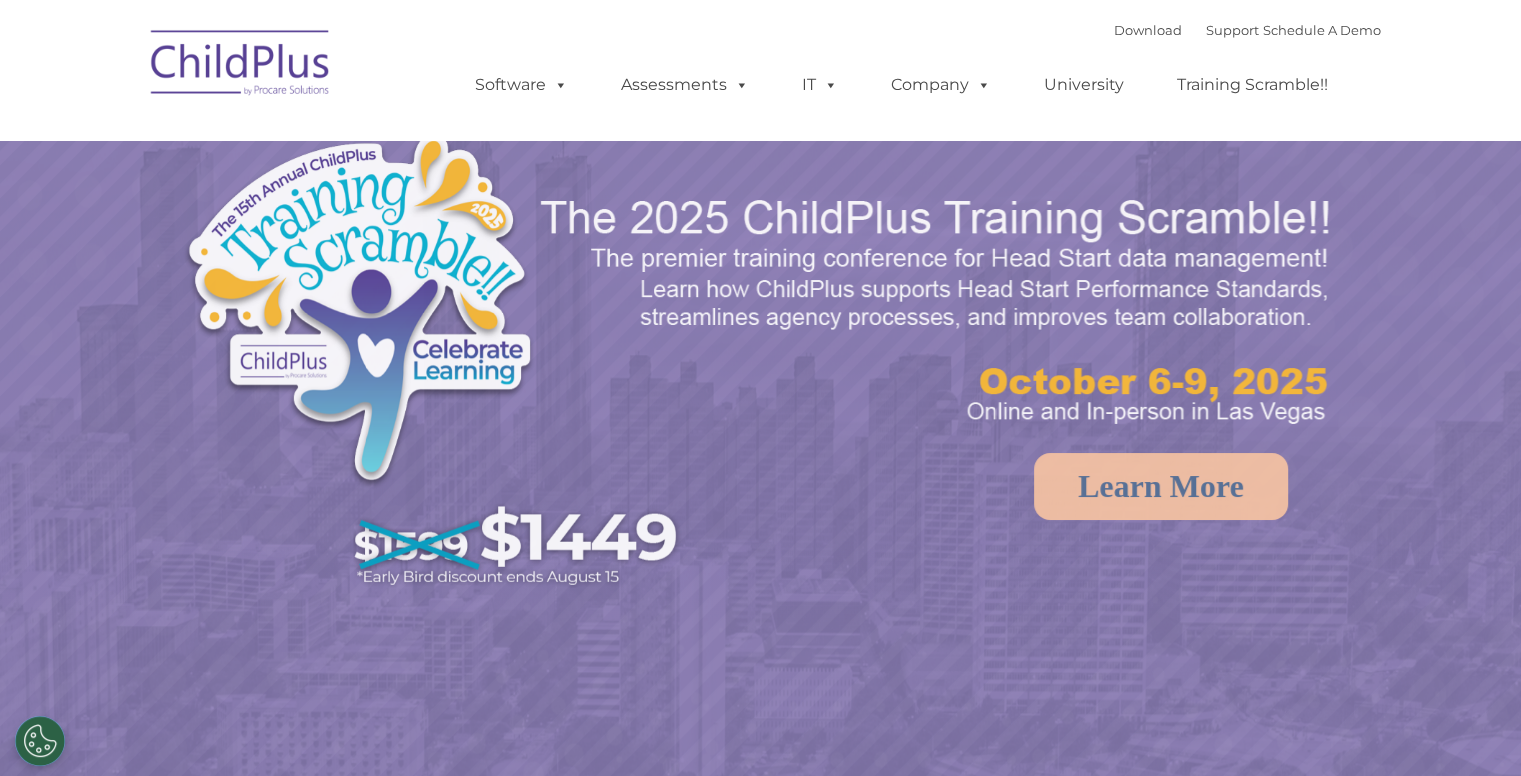select on "MEDIUM" 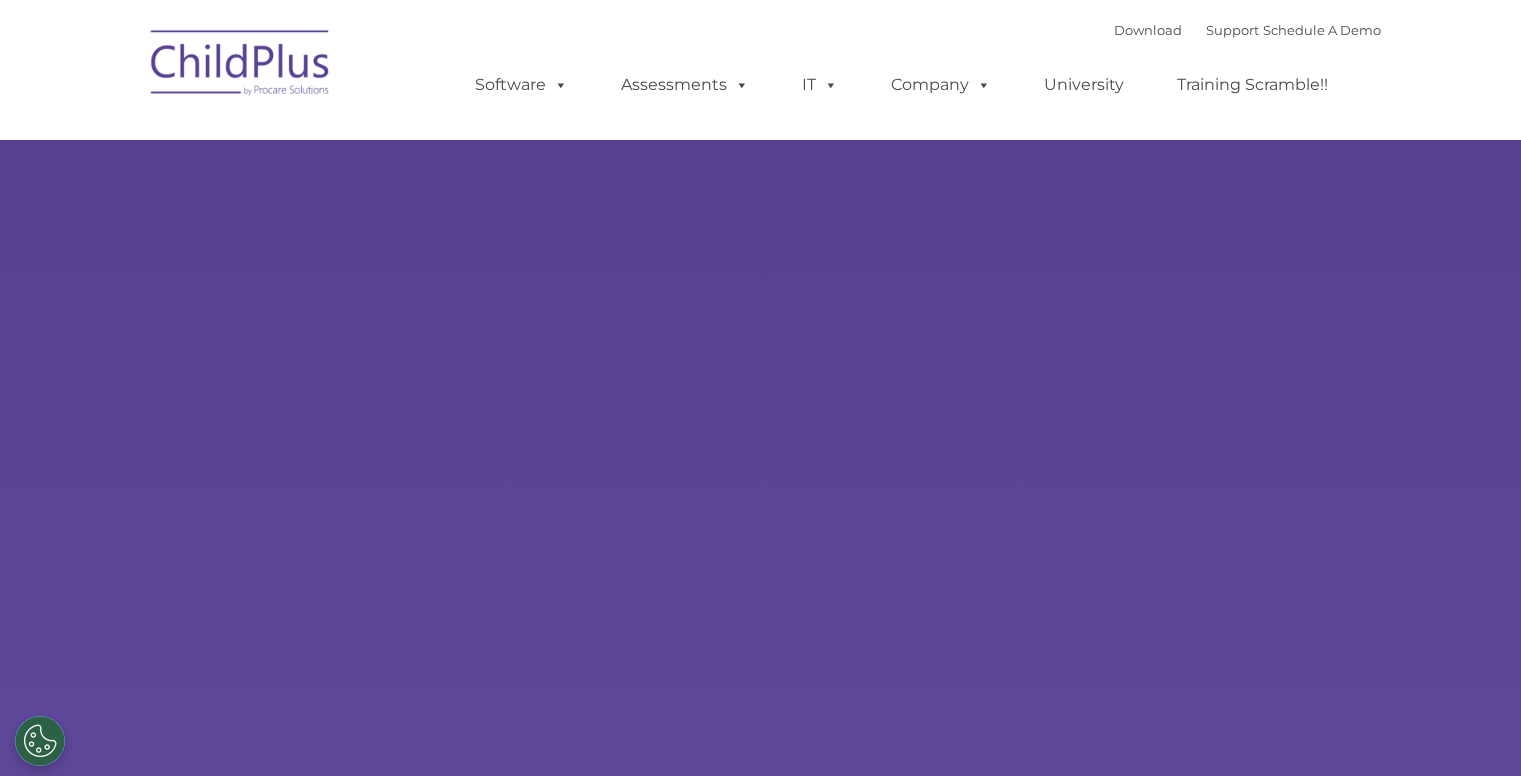 scroll, scrollTop: 0, scrollLeft: 0, axis: both 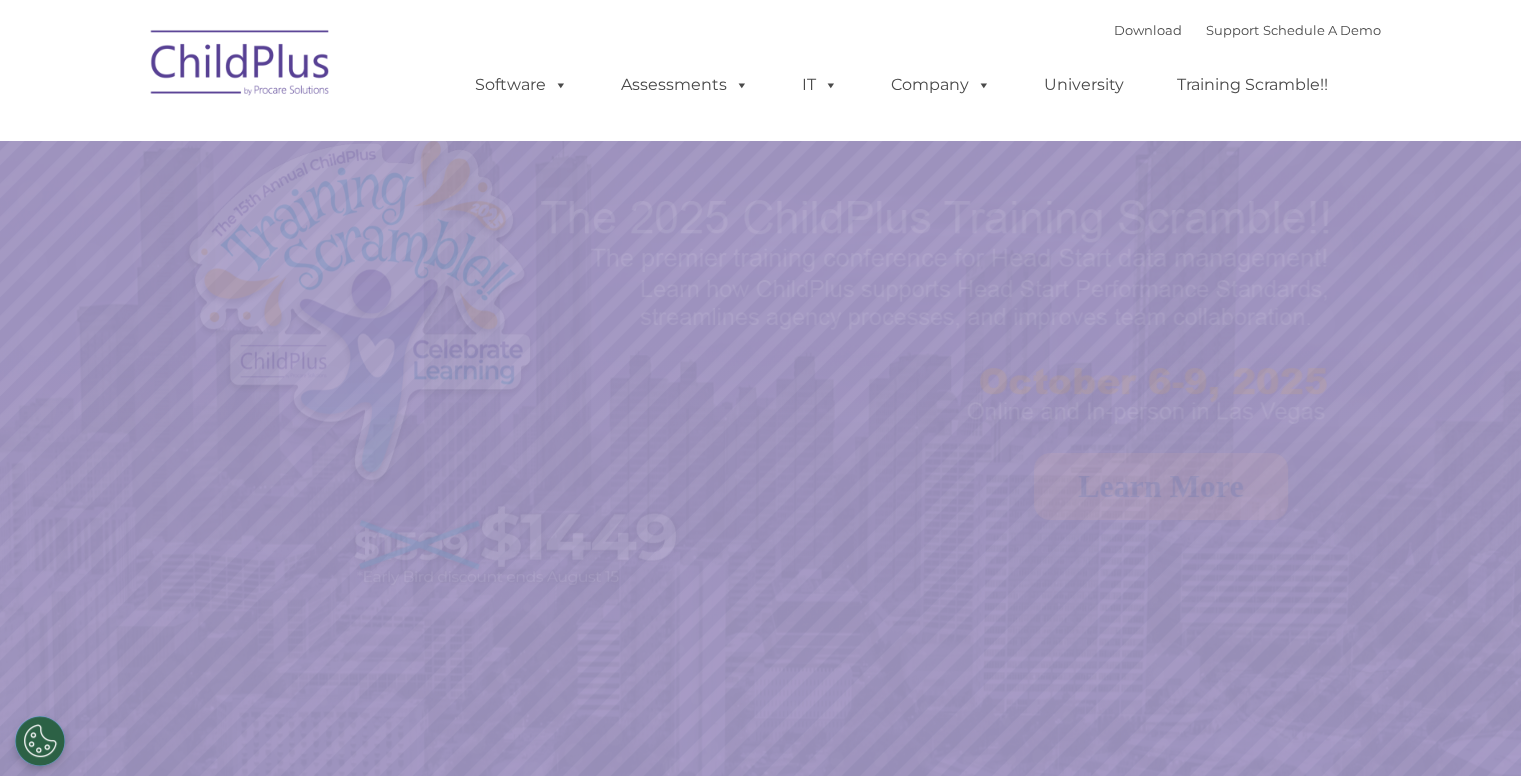 select on "MEDIUM" 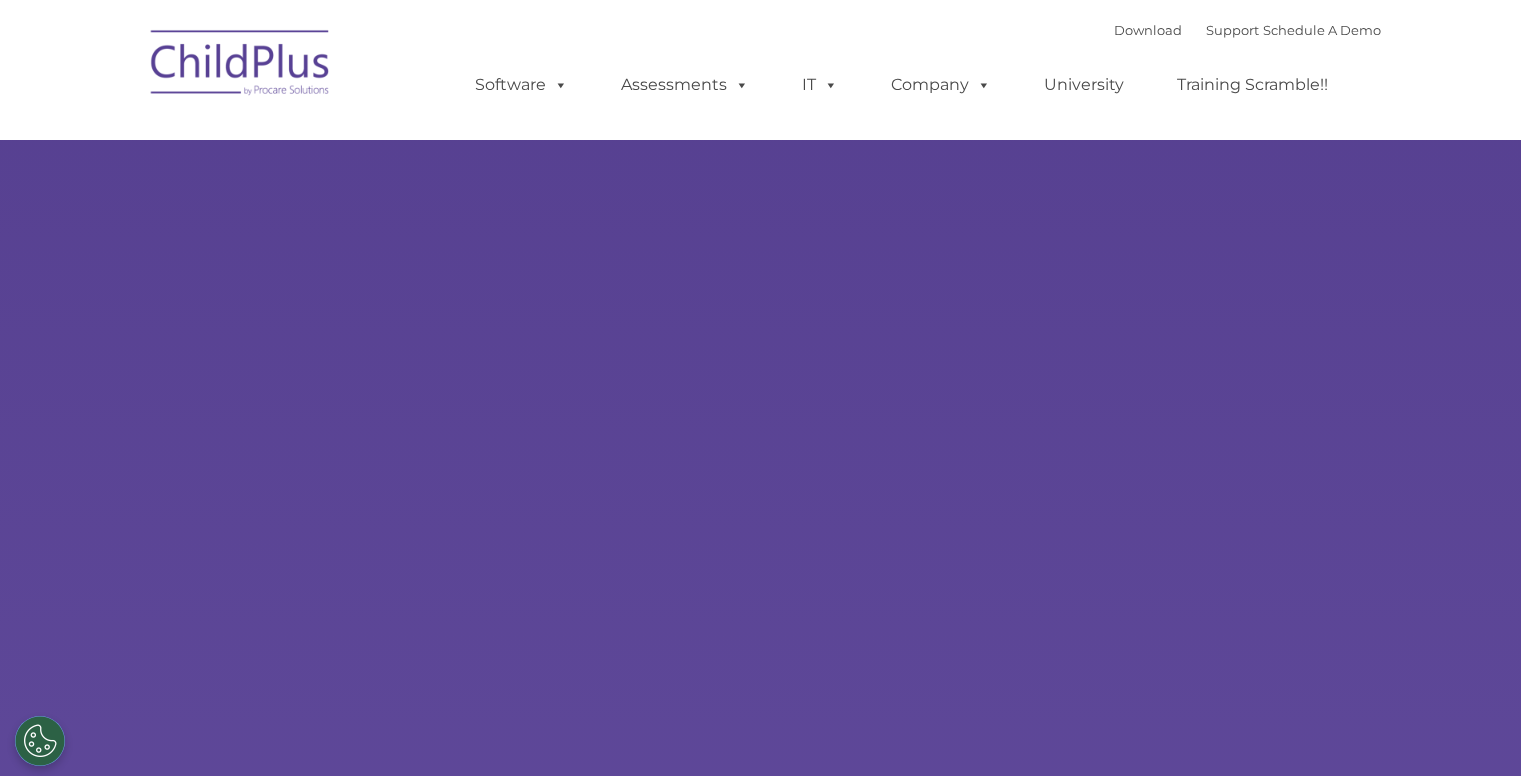 scroll, scrollTop: 0, scrollLeft: 0, axis: both 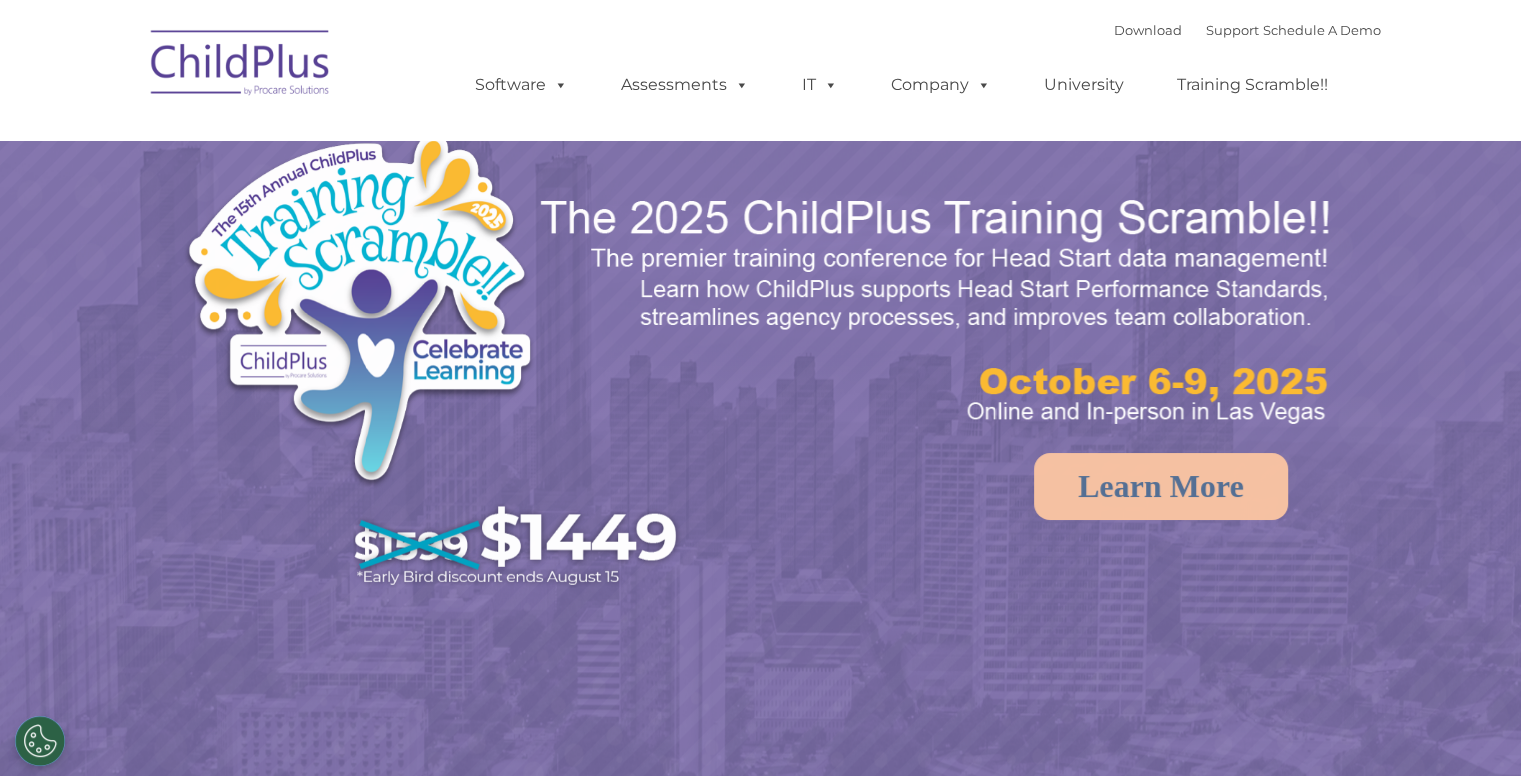 select on "MEDIUM" 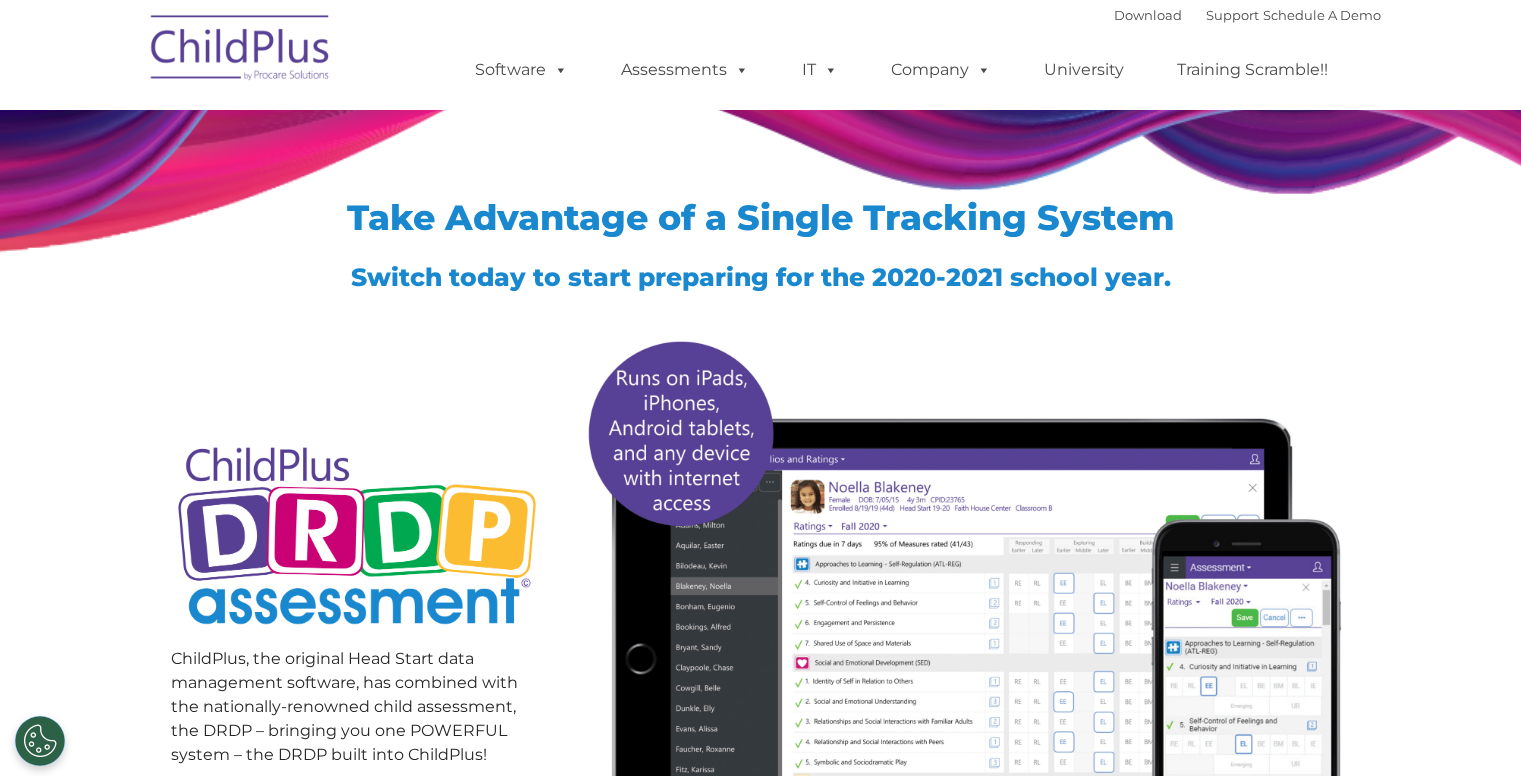 scroll, scrollTop: 0, scrollLeft: 0, axis: both 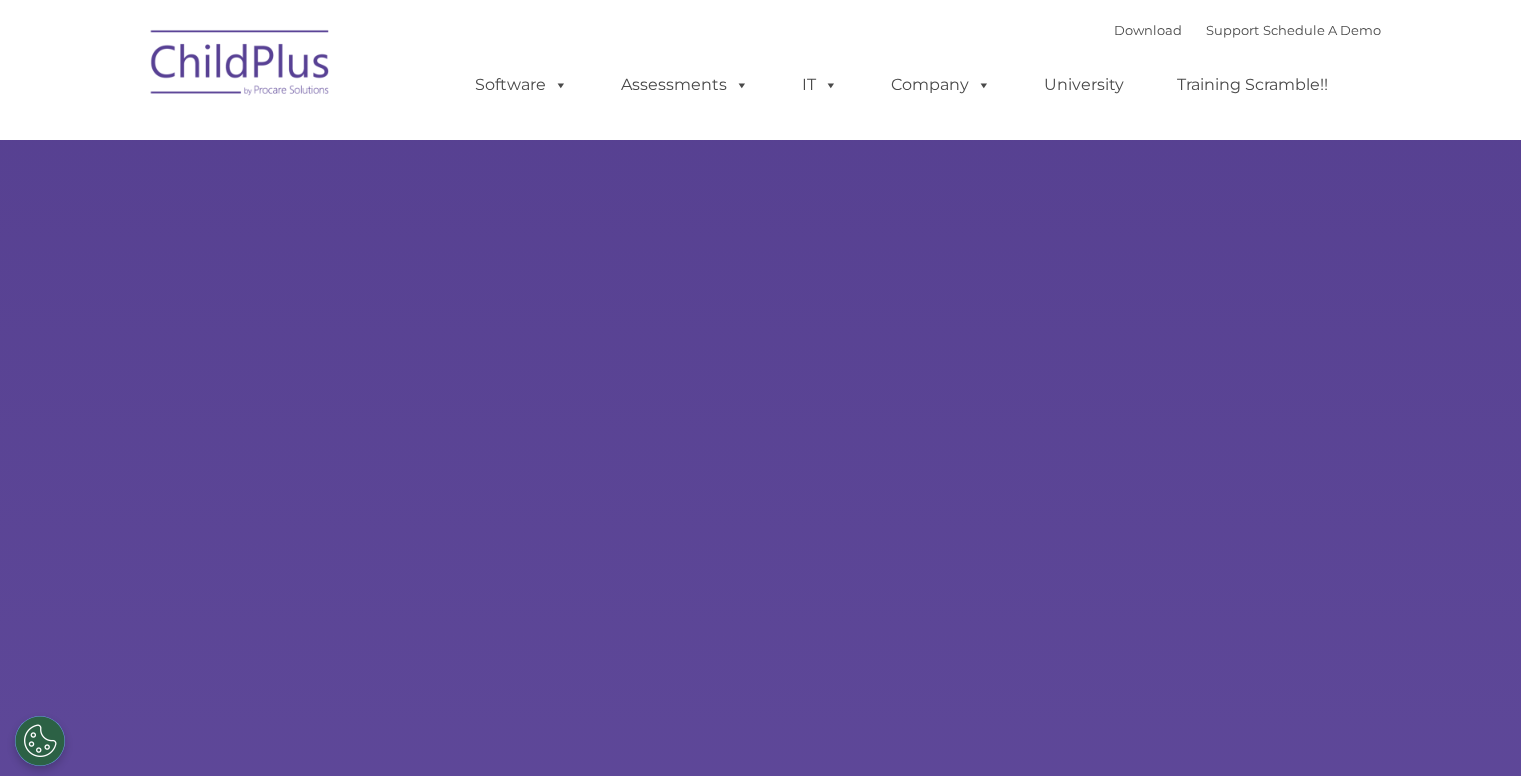 type on "" 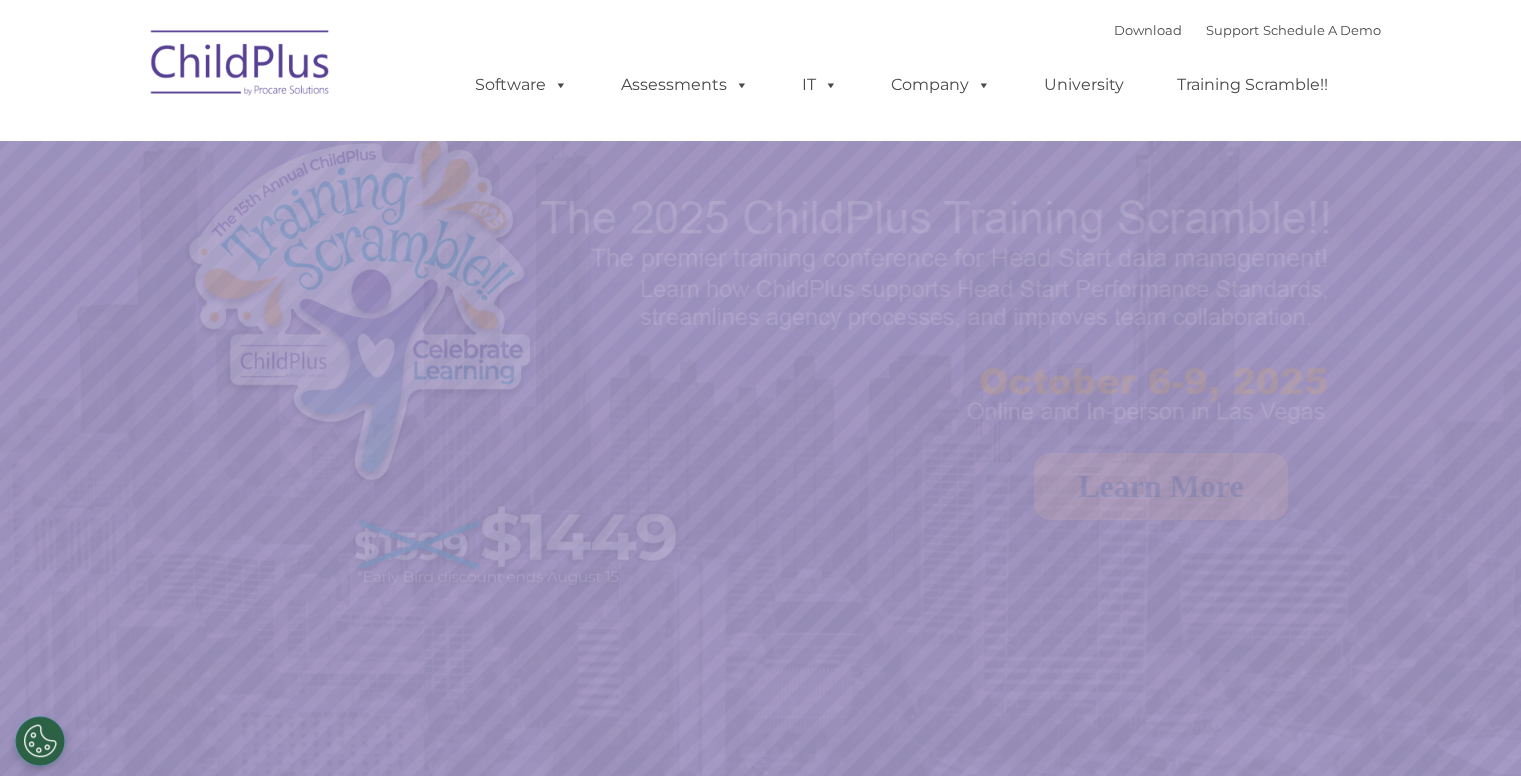 select on "MEDIUM" 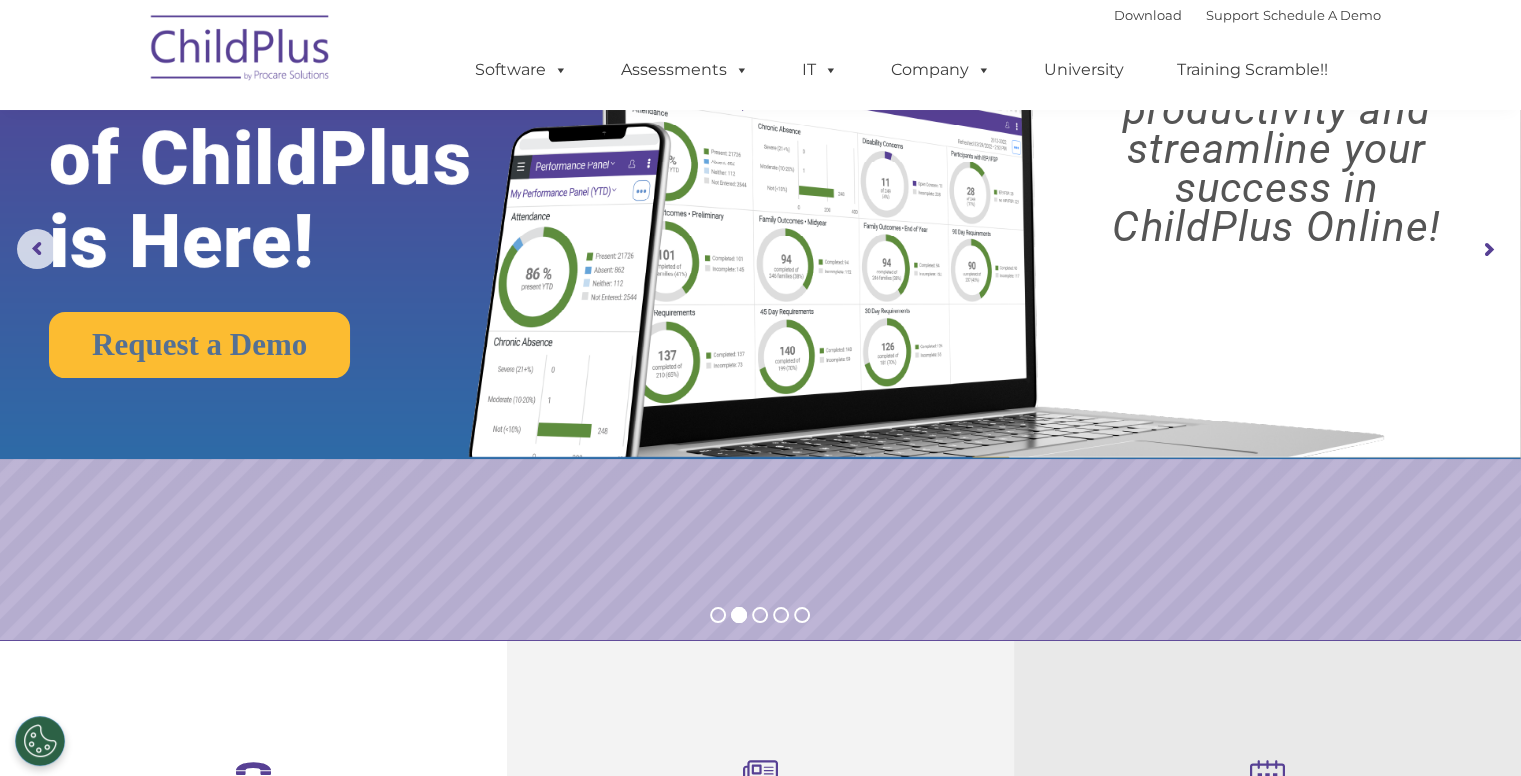 scroll, scrollTop: 0, scrollLeft: 0, axis: both 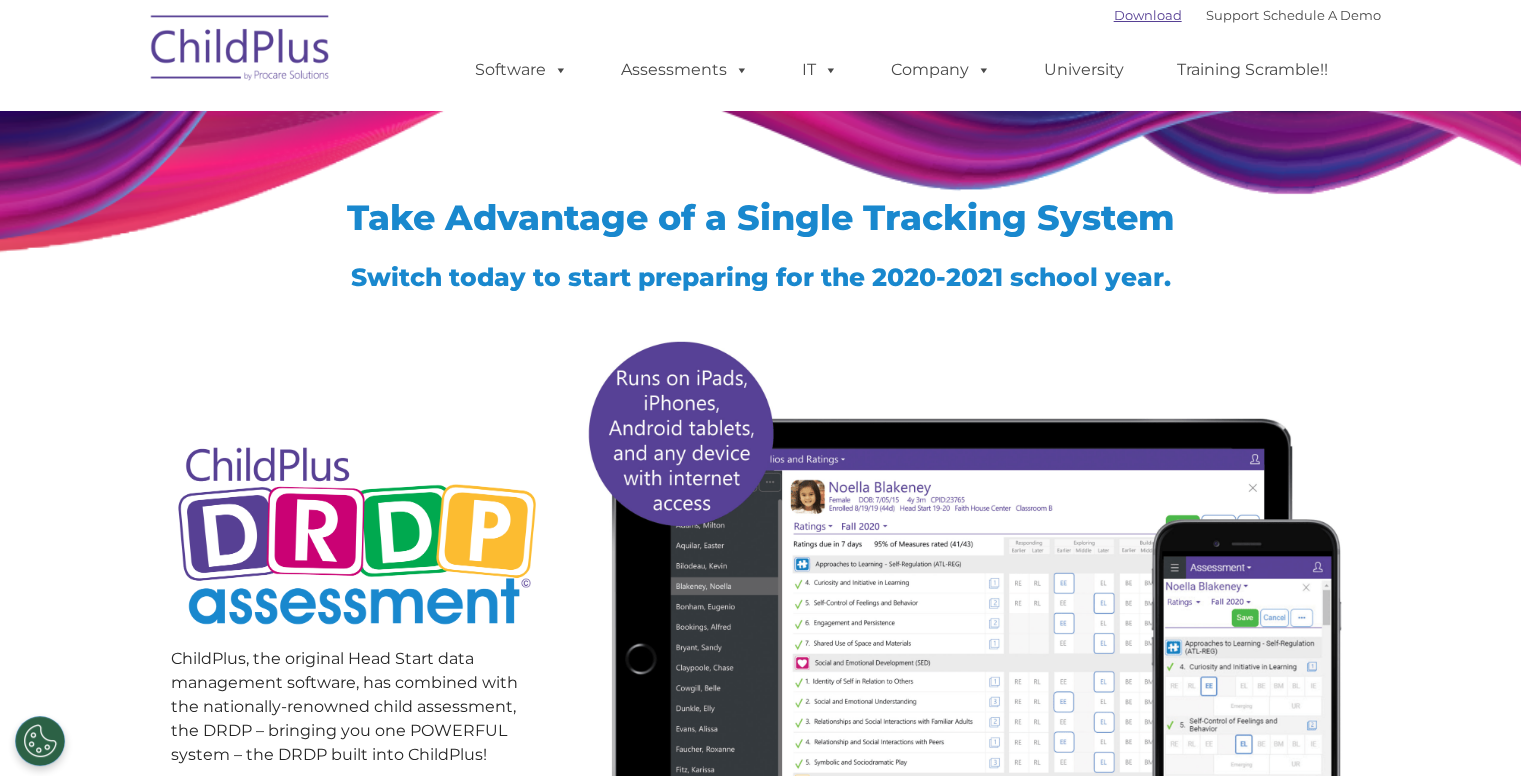 click on "Download" at bounding box center (1148, 15) 